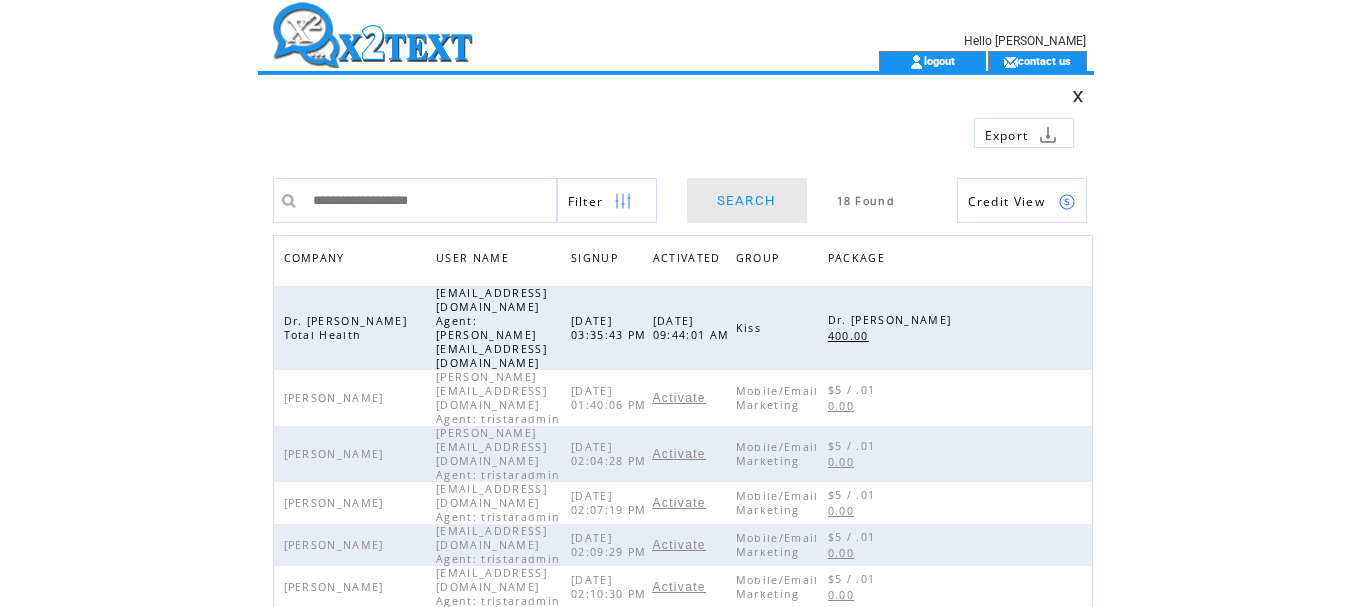 scroll, scrollTop: 0, scrollLeft: 0, axis: both 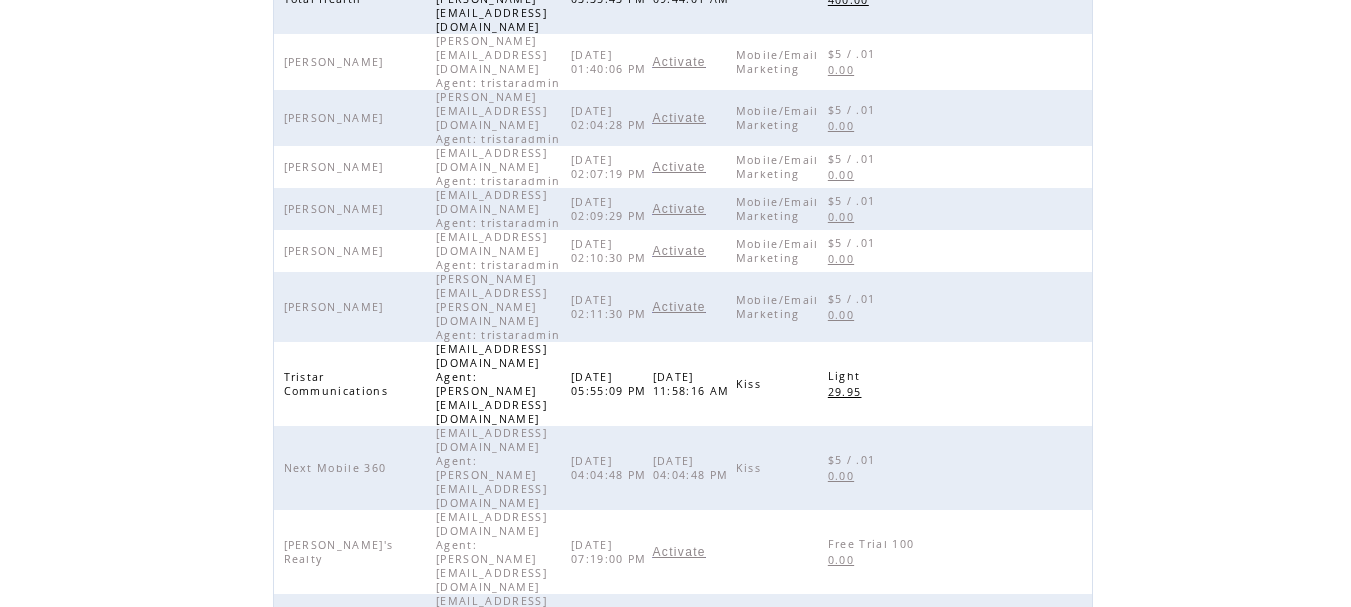 click at bounding box center [1067, 888] 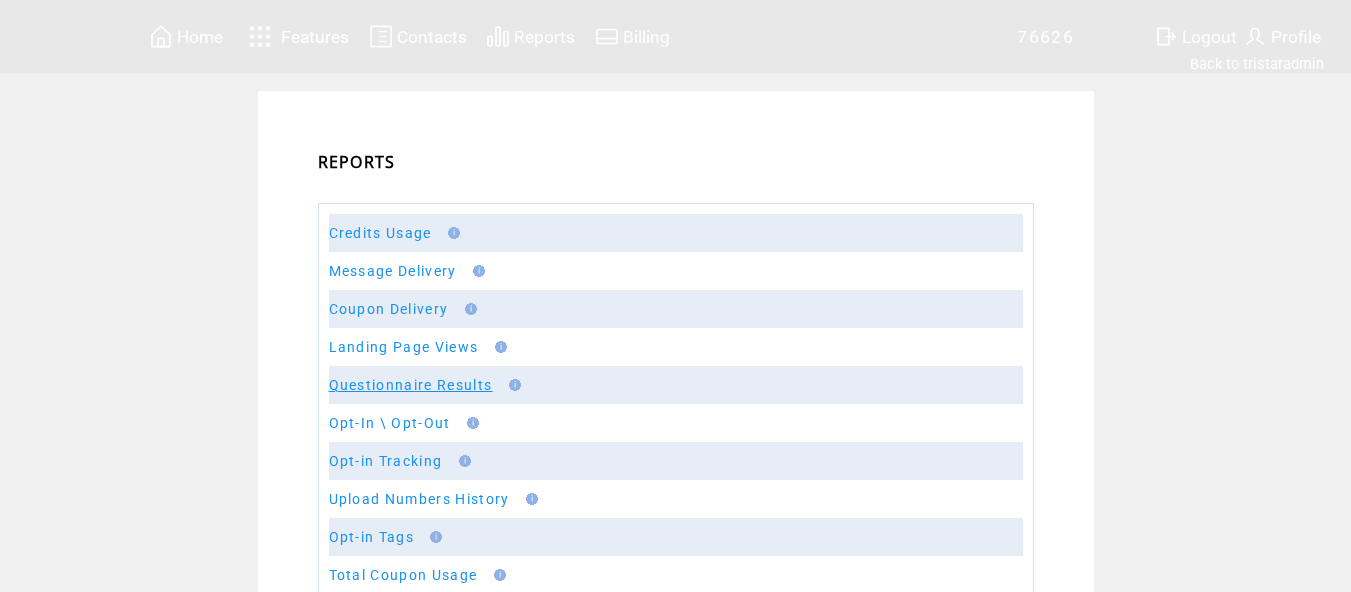 scroll, scrollTop: 0, scrollLeft: 0, axis: both 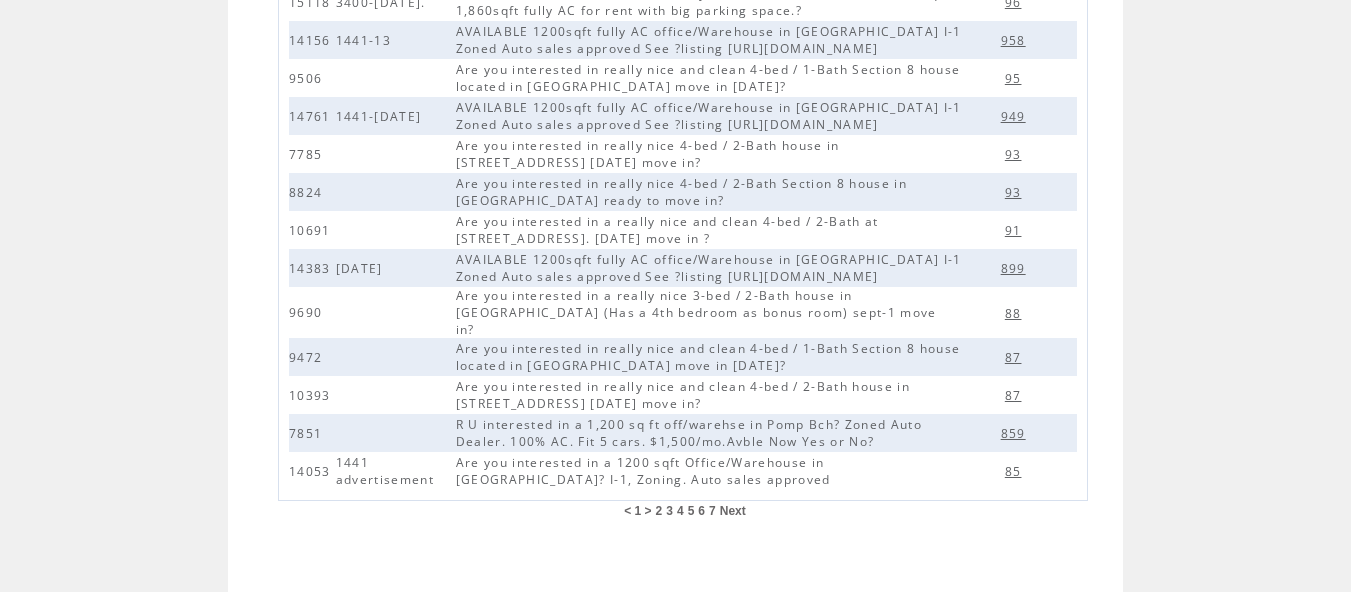 click on "2" at bounding box center (659, 511) 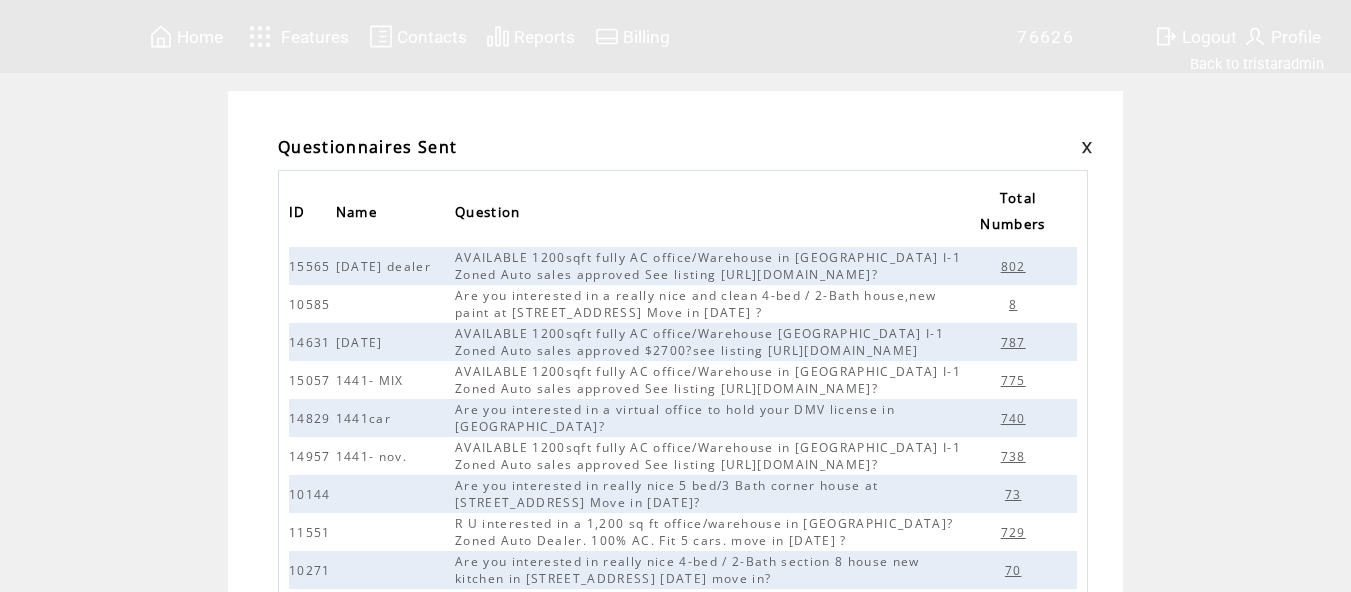 scroll, scrollTop: 0, scrollLeft: 0, axis: both 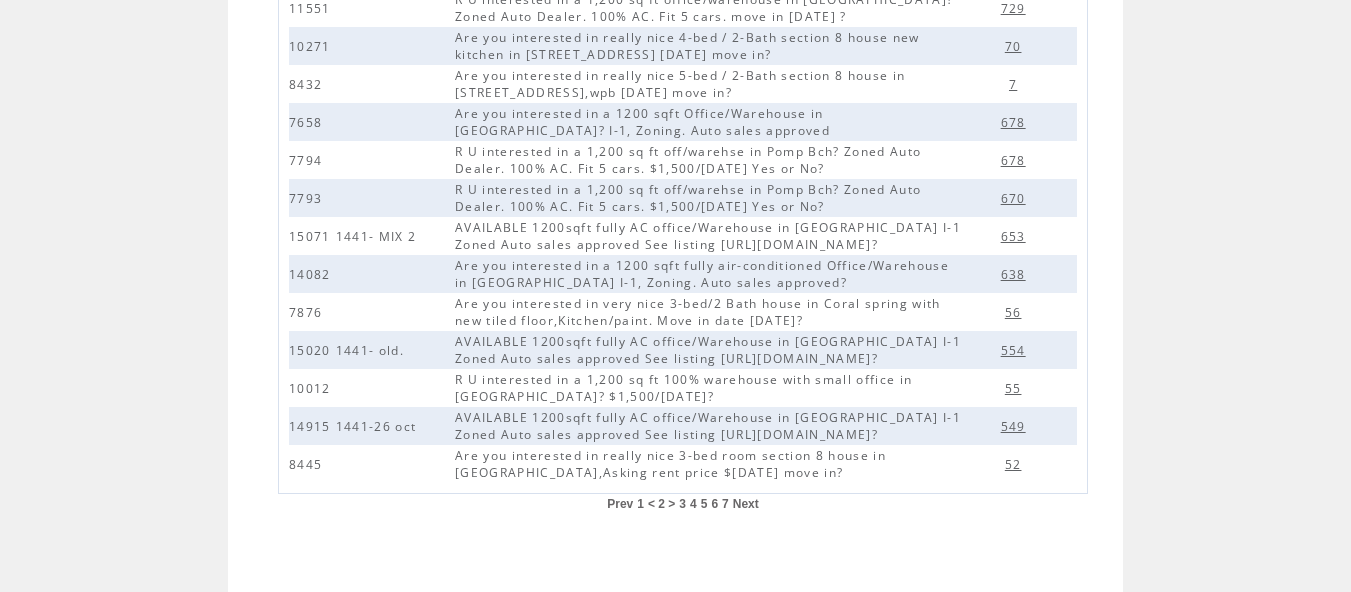 click on "3" at bounding box center (682, 504) 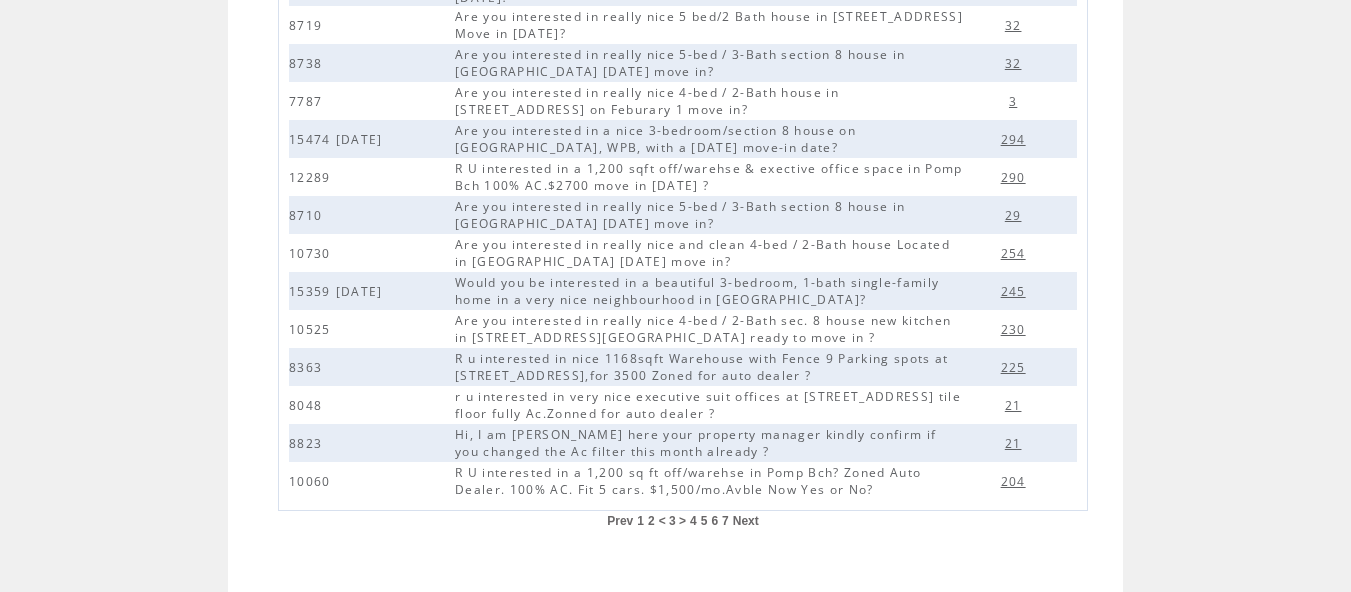 scroll, scrollTop: 534, scrollLeft: 0, axis: vertical 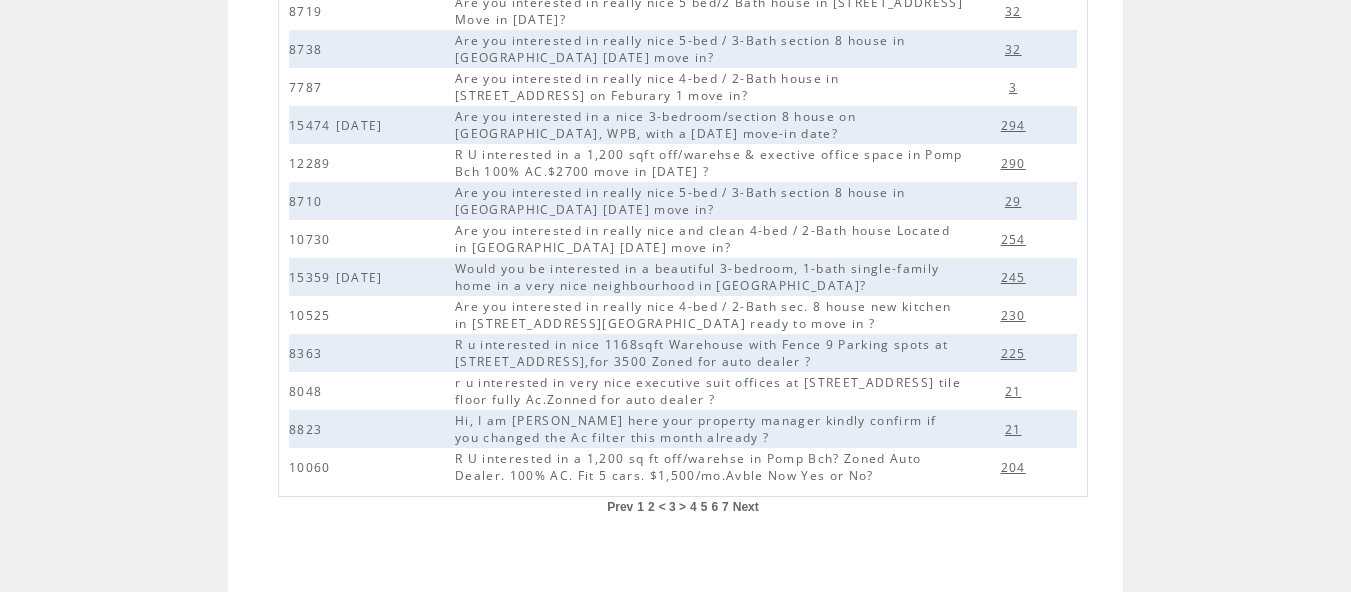 drag, startPoint x: 1348, startPoint y: 416, endPoint x: 1359, endPoint y: 344, distance: 72.835434 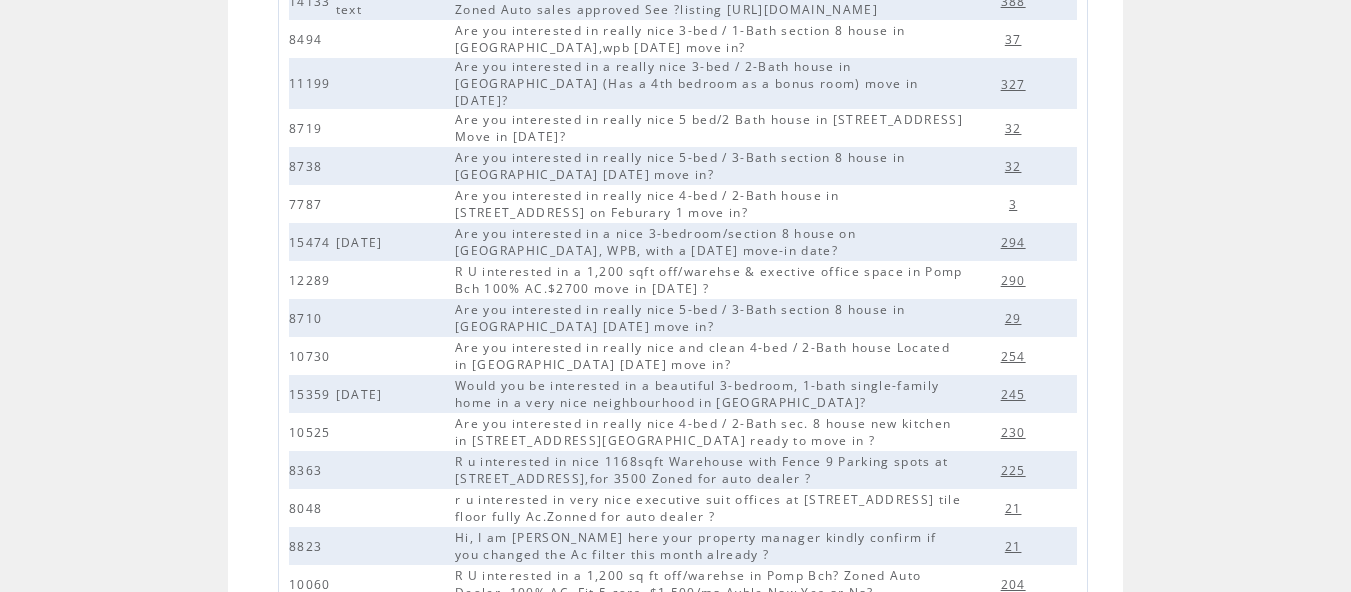 scroll, scrollTop: 534, scrollLeft: 0, axis: vertical 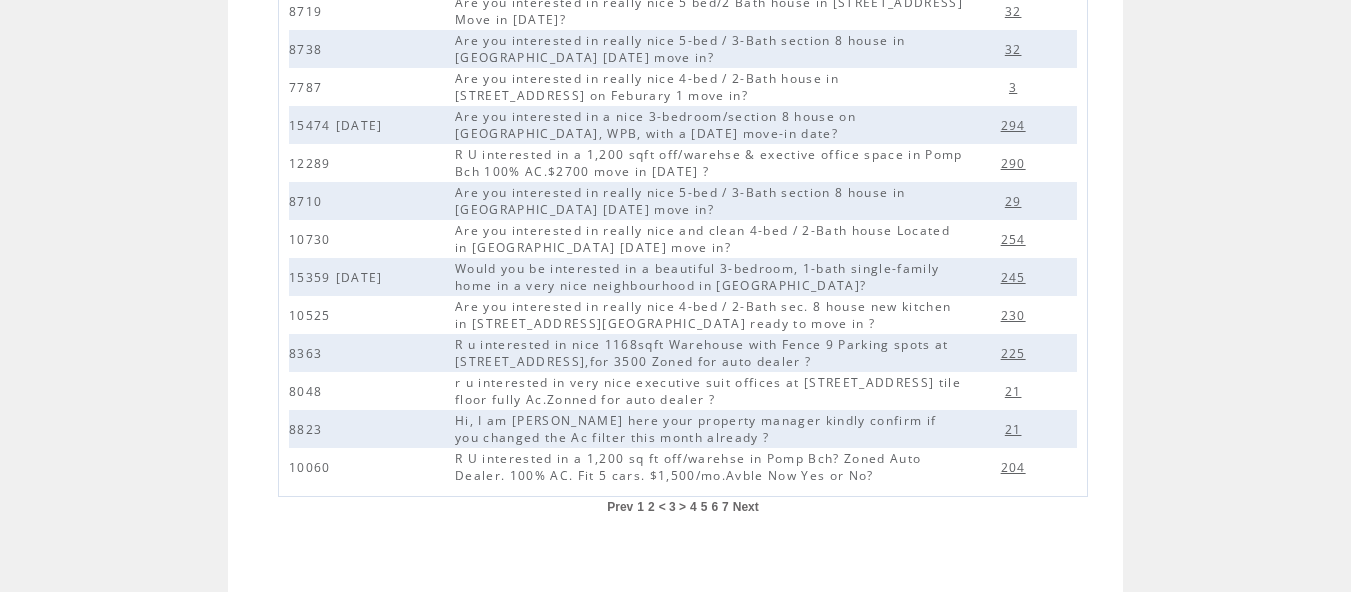 click on "4" at bounding box center [693, 507] 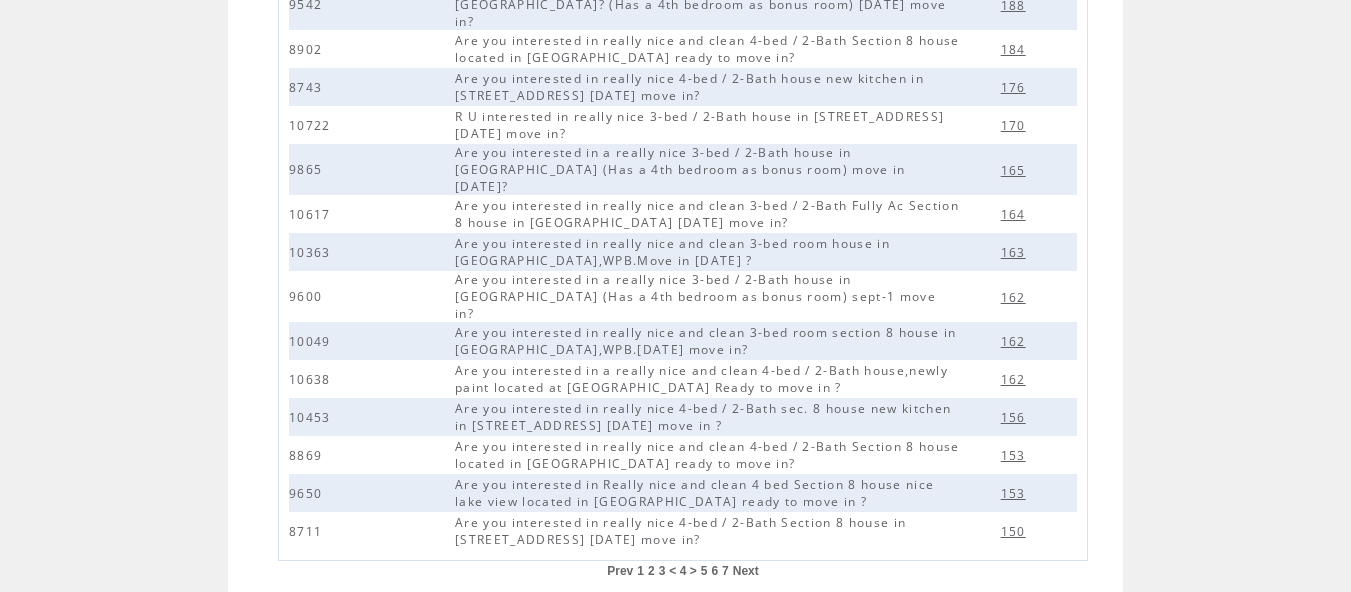 scroll, scrollTop: 532, scrollLeft: 0, axis: vertical 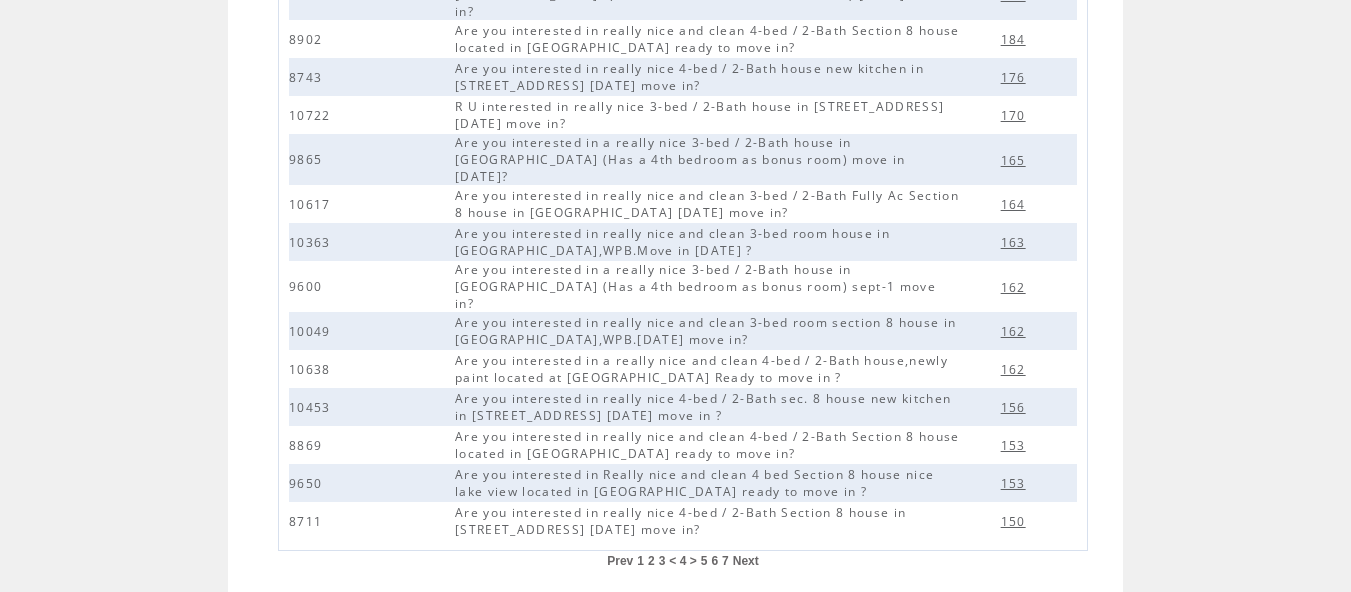 click on "5" at bounding box center (704, 561) 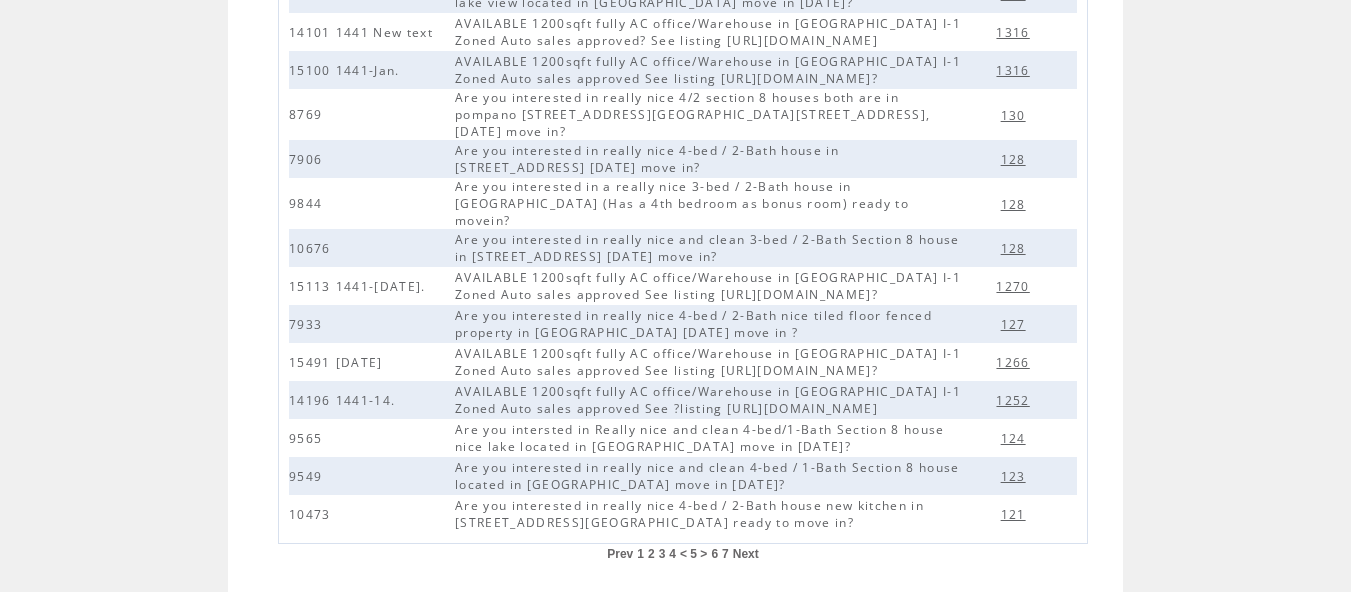 scroll, scrollTop: 528, scrollLeft: 0, axis: vertical 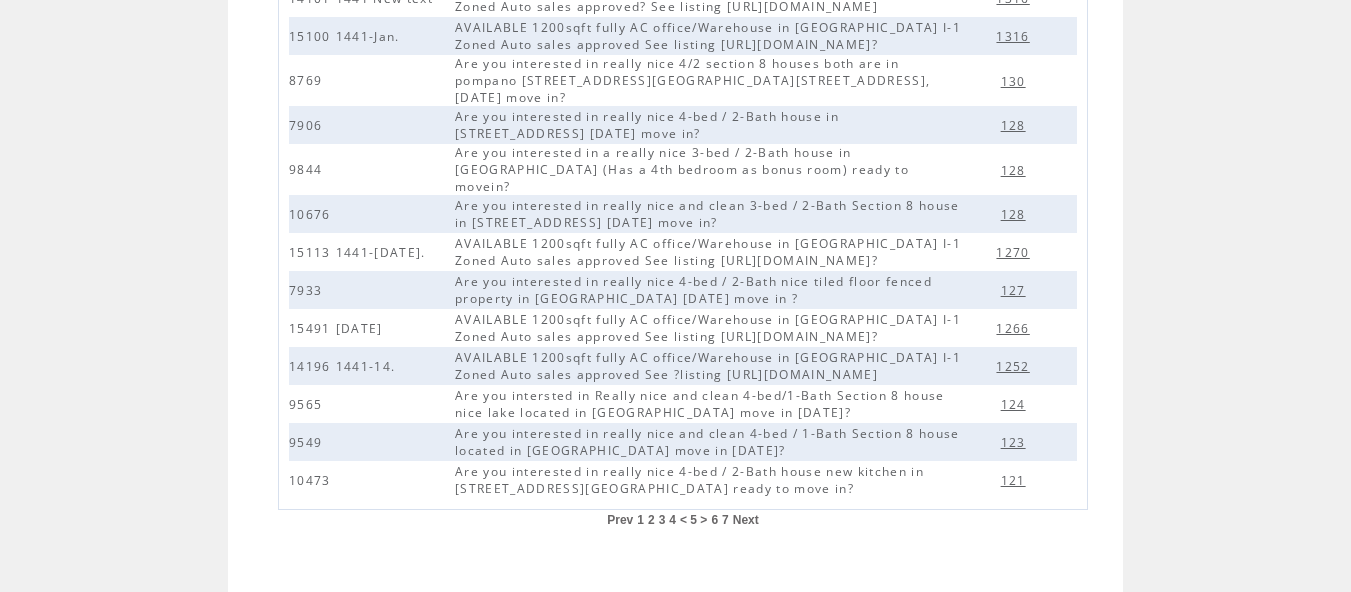 click on "6" at bounding box center (714, 520) 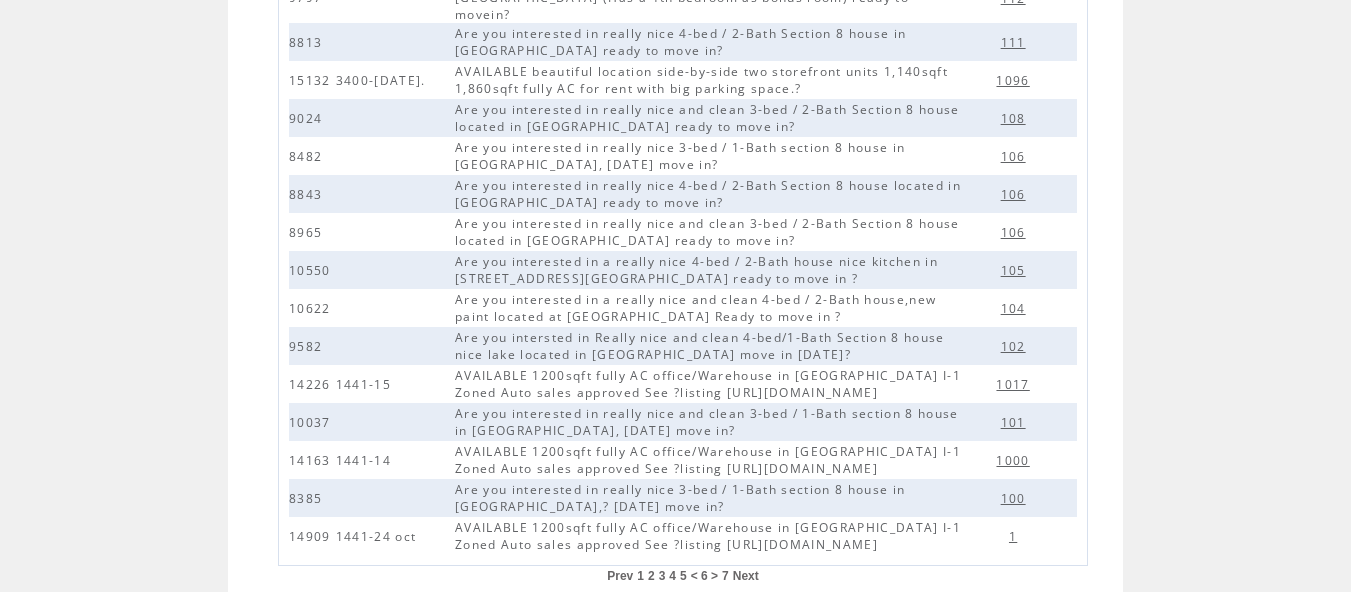 scroll, scrollTop: 524, scrollLeft: 0, axis: vertical 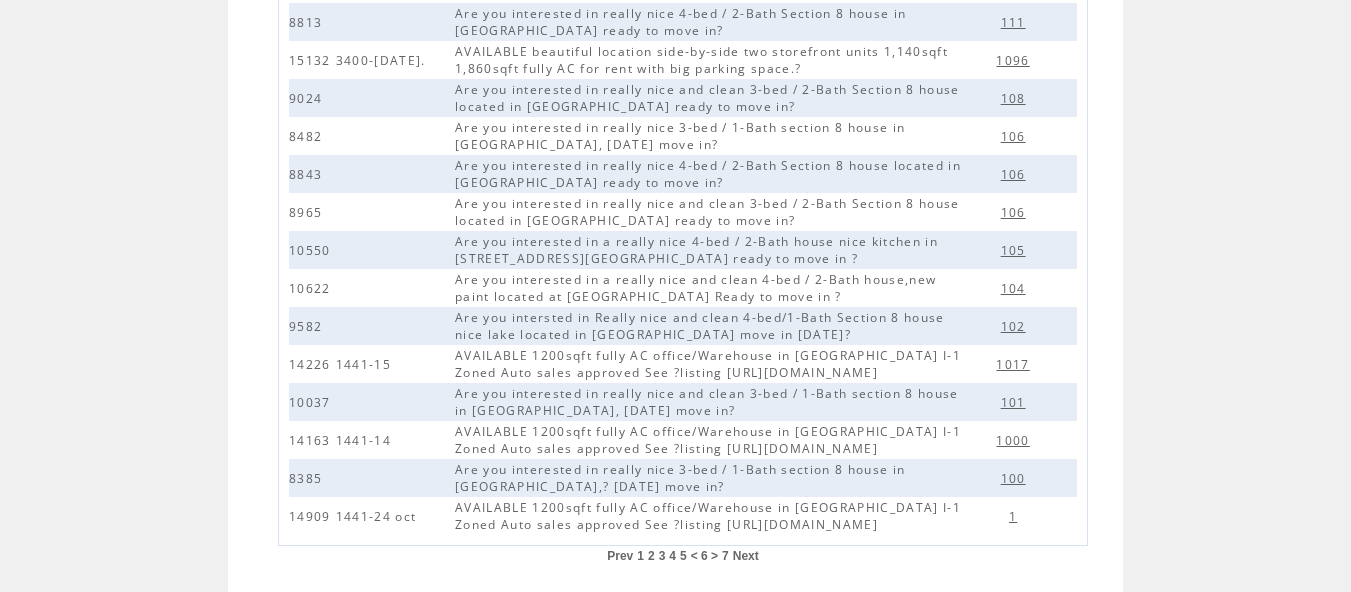 click on "7" at bounding box center (725, 556) 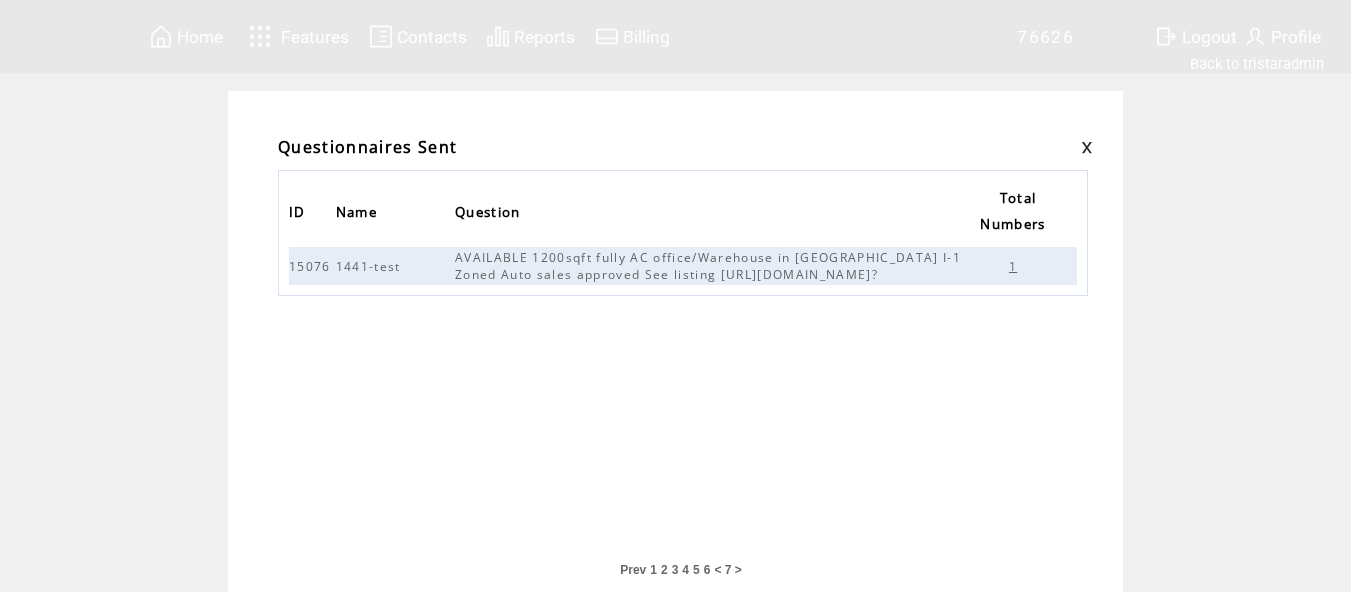 scroll, scrollTop: 0, scrollLeft: 0, axis: both 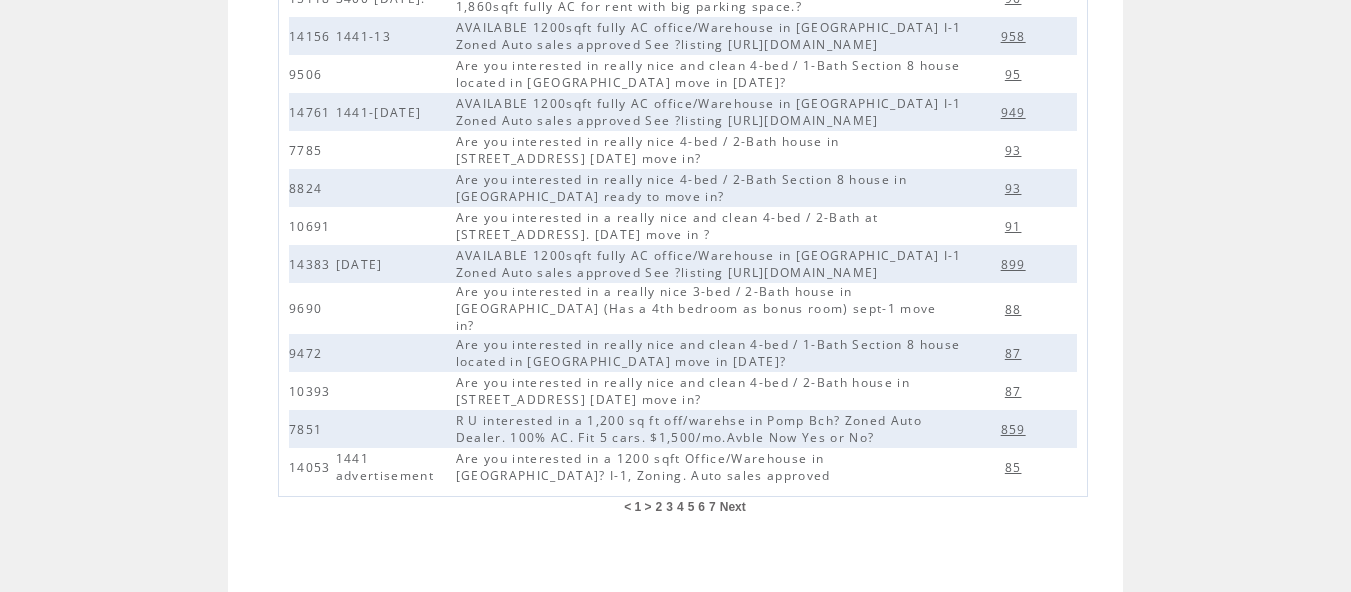 click on "2" at bounding box center [659, 507] 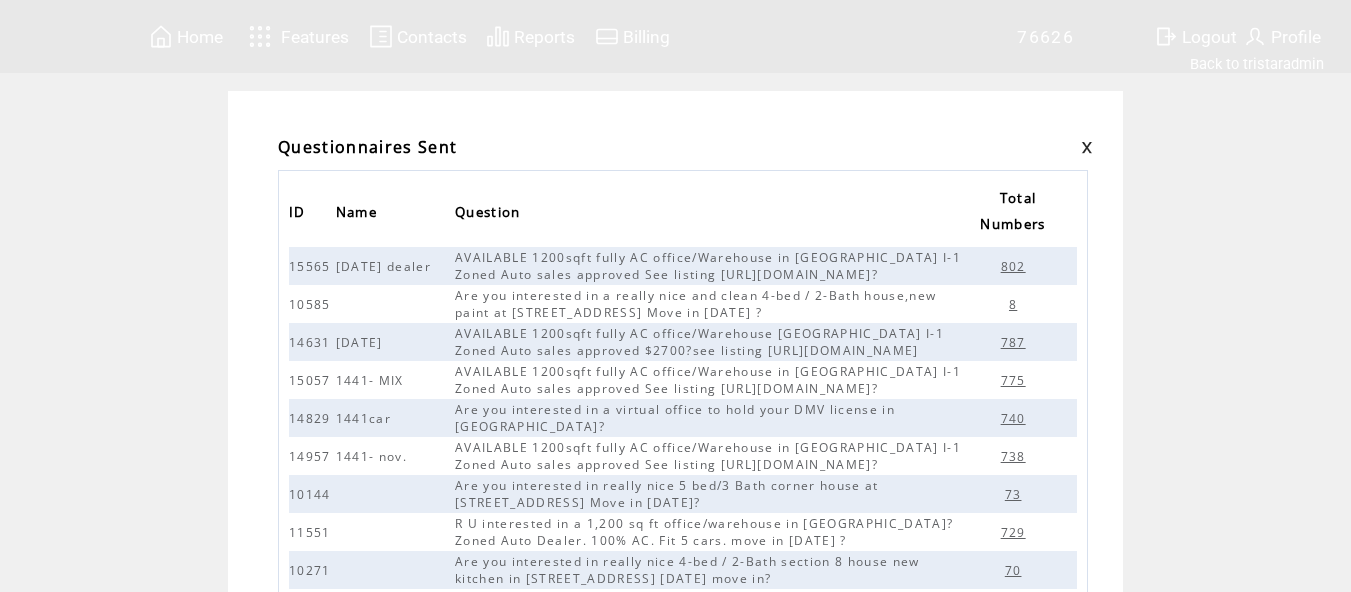 scroll, scrollTop: 0, scrollLeft: 0, axis: both 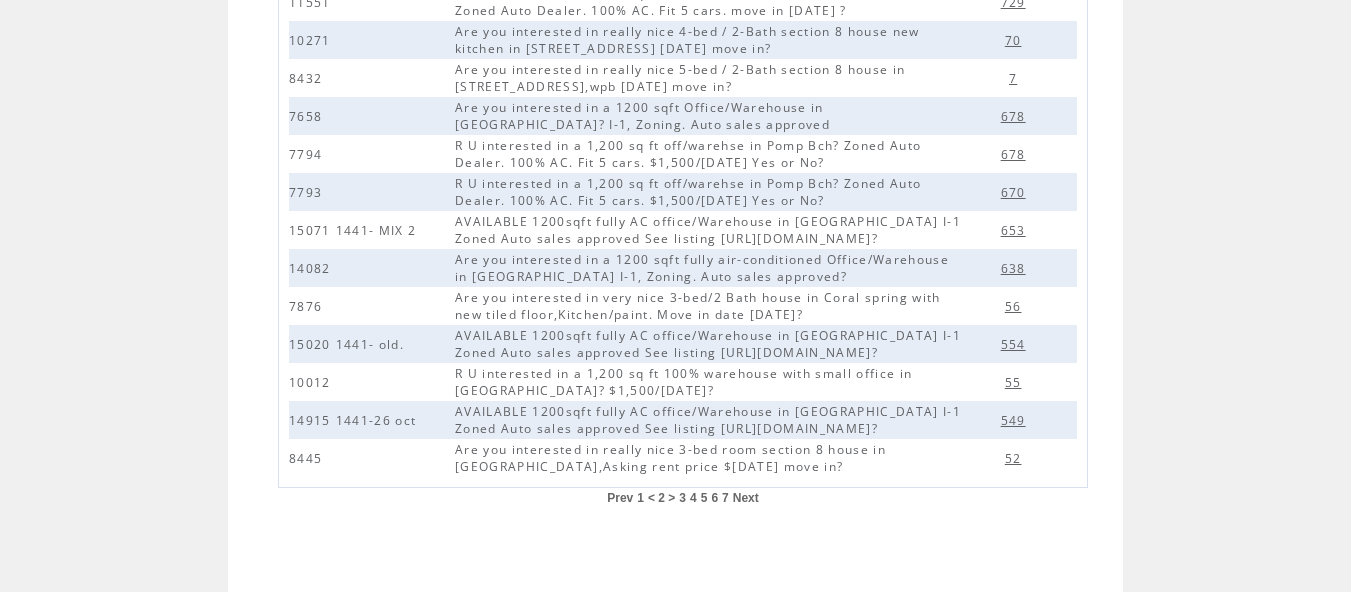 click on "3" at bounding box center [682, 498] 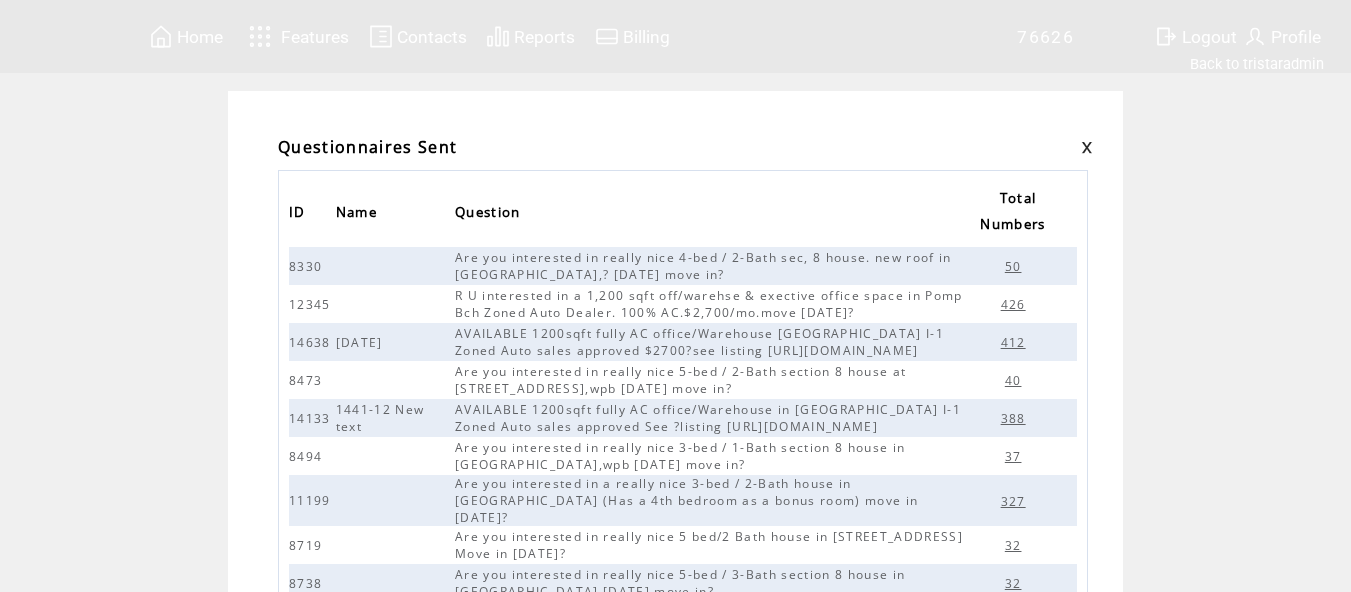 scroll, scrollTop: 0, scrollLeft: 0, axis: both 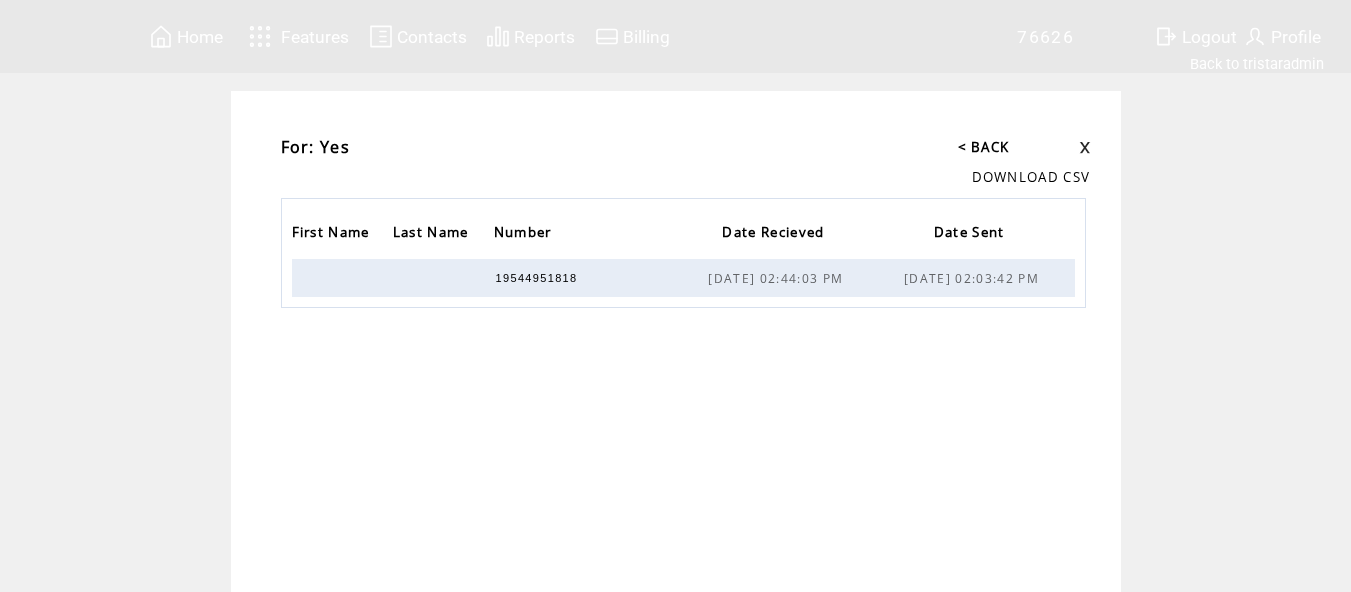 click at bounding box center [1085, 147] 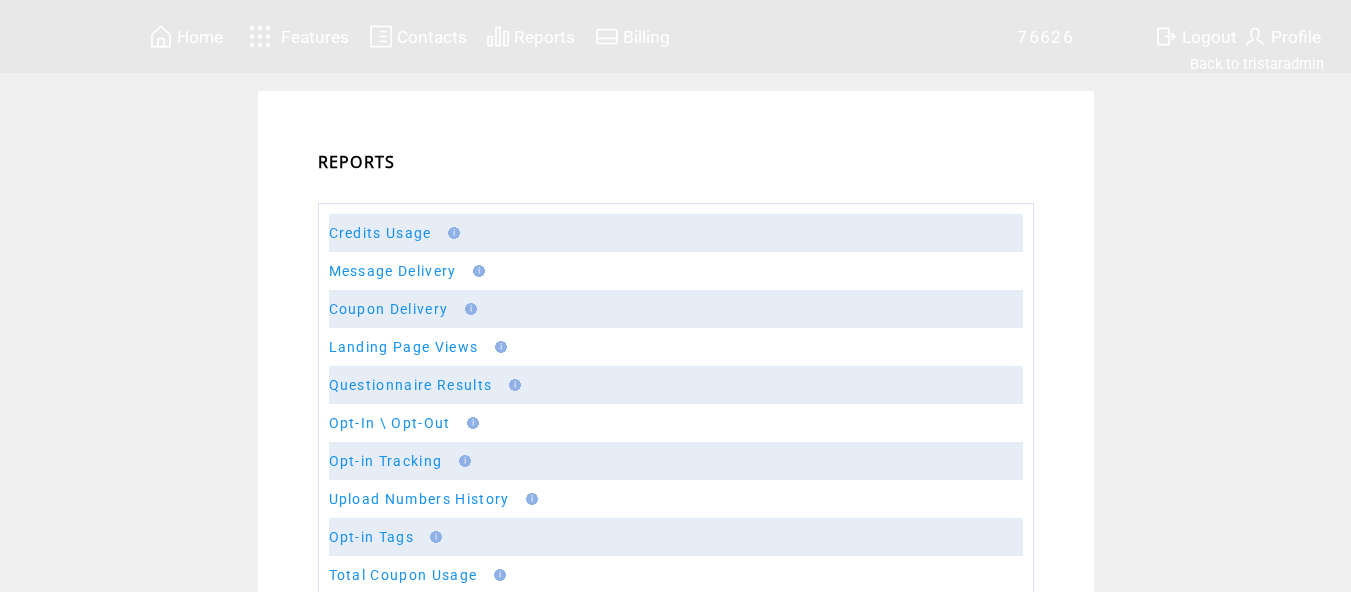 scroll, scrollTop: 0, scrollLeft: 0, axis: both 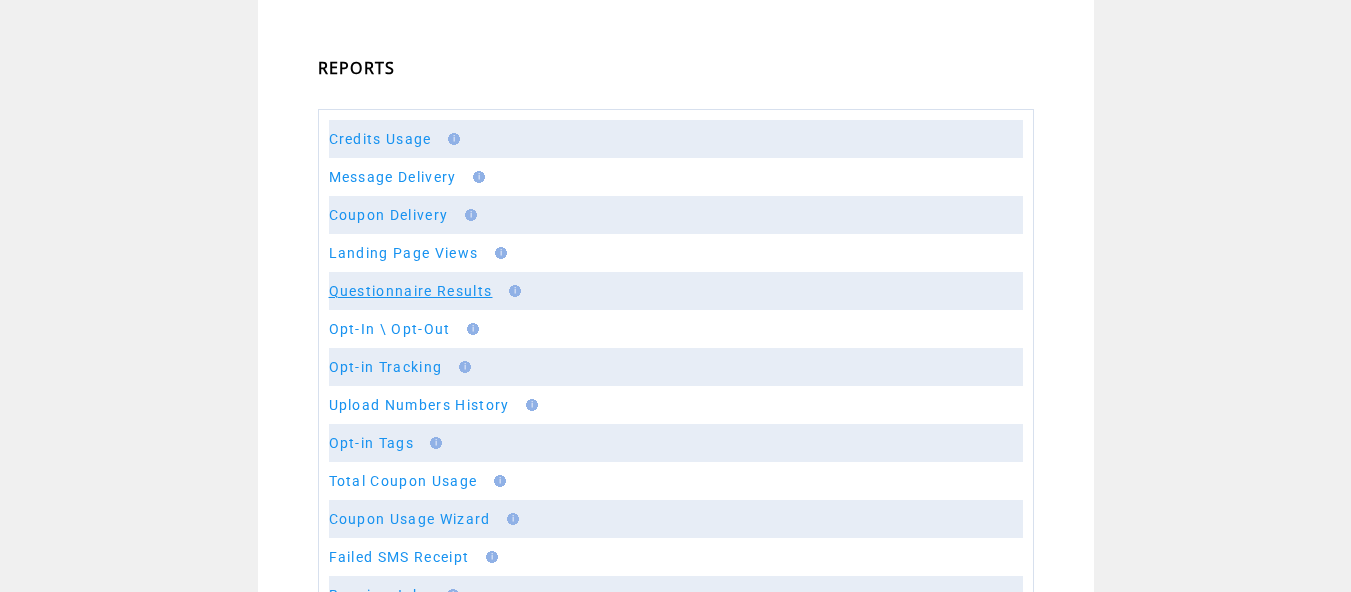 click on "Questionnaire Results" at bounding box center (411, 291) 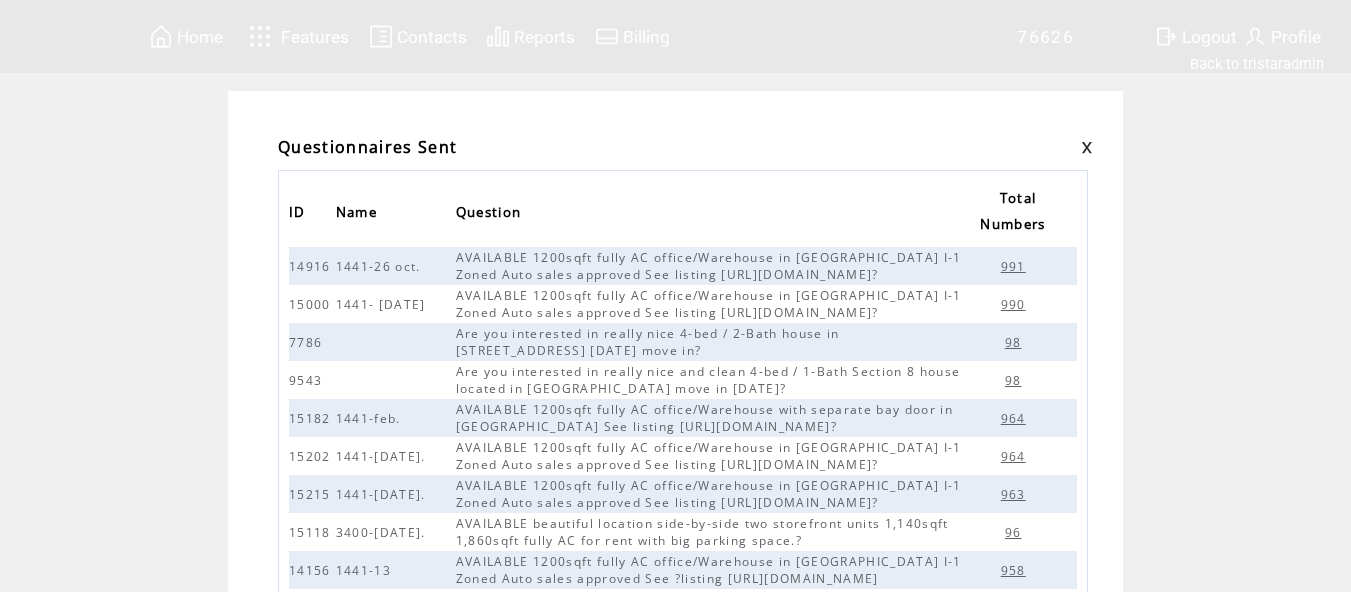 scroll, scrollTop: 0, scrollLeft: 0, axis: both 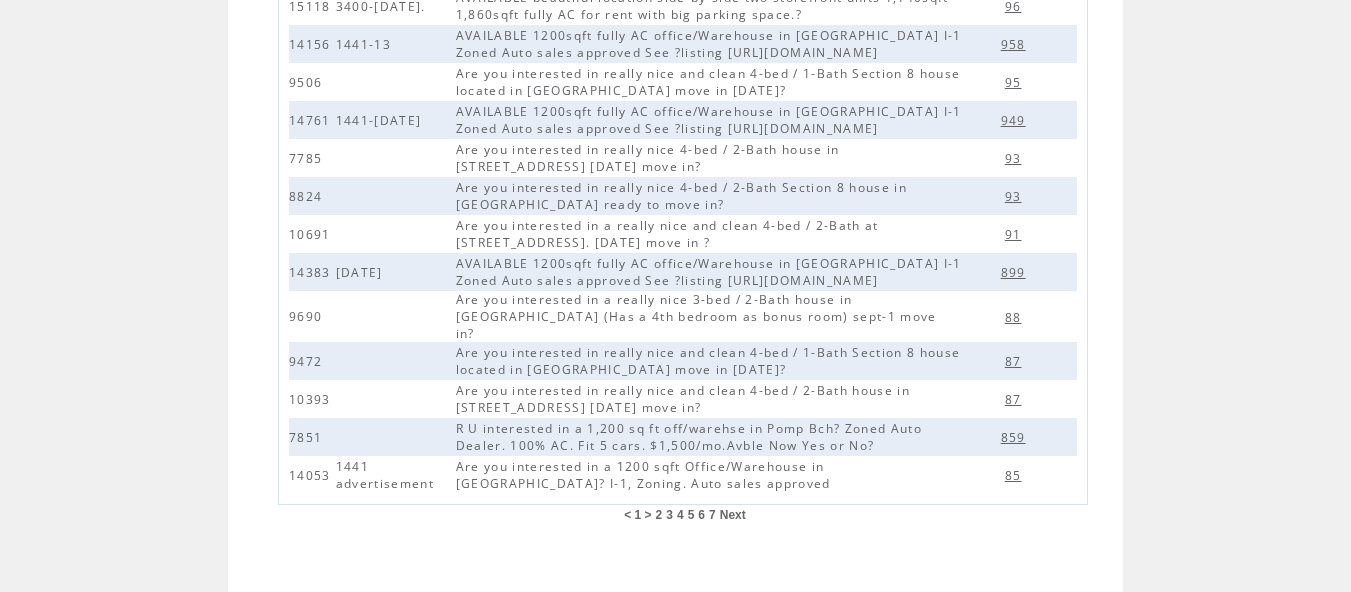 click on "2" at bounding box center [659, 515] 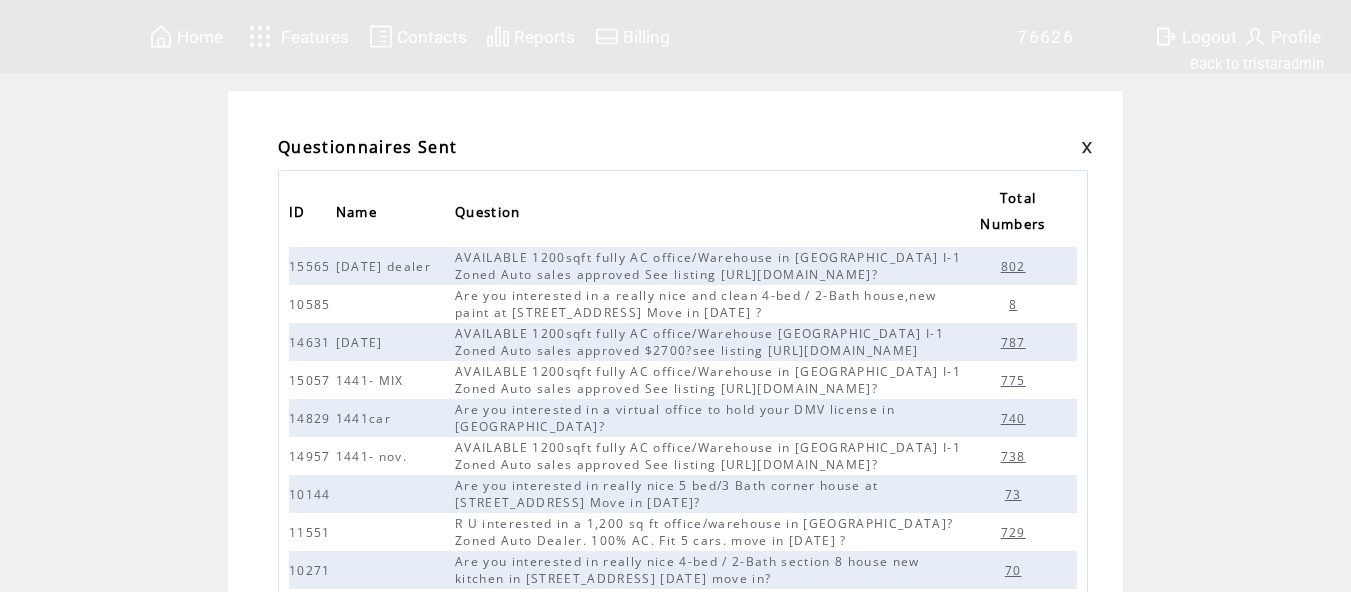 scroll, scrollTop: 0, scrollLeft: 0, axis: both 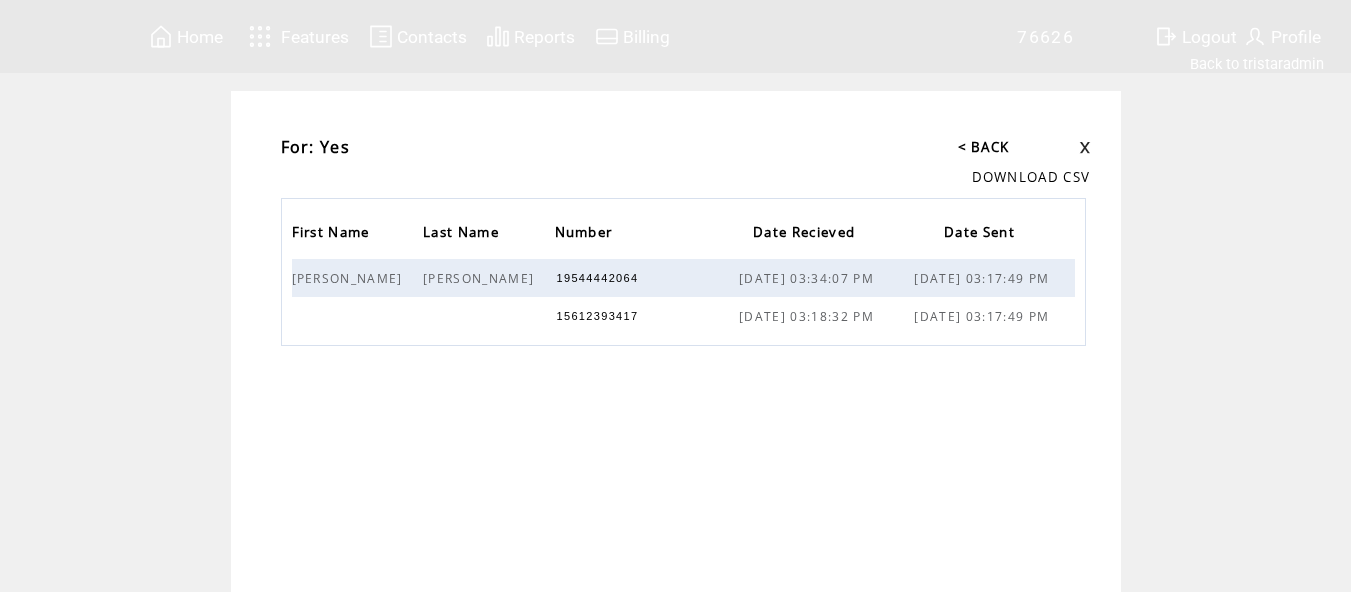 click on "15612393417" at bounding box center (598, 316) 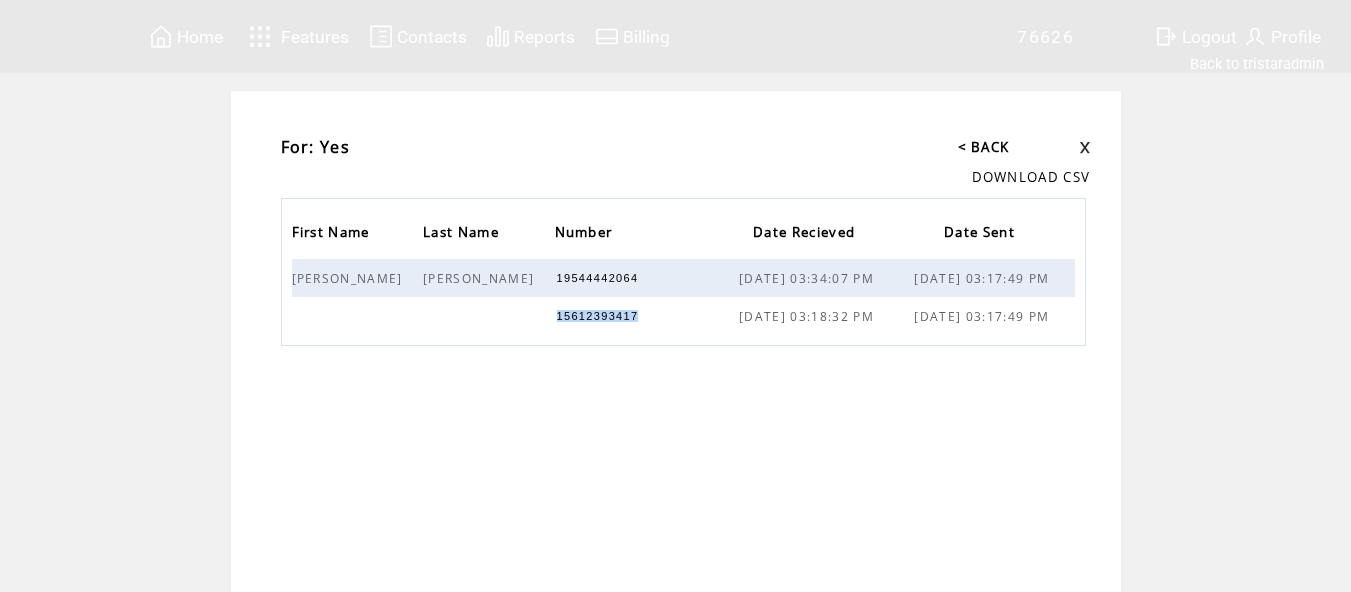 click on "15612393417" at bounding box center [598, 316] 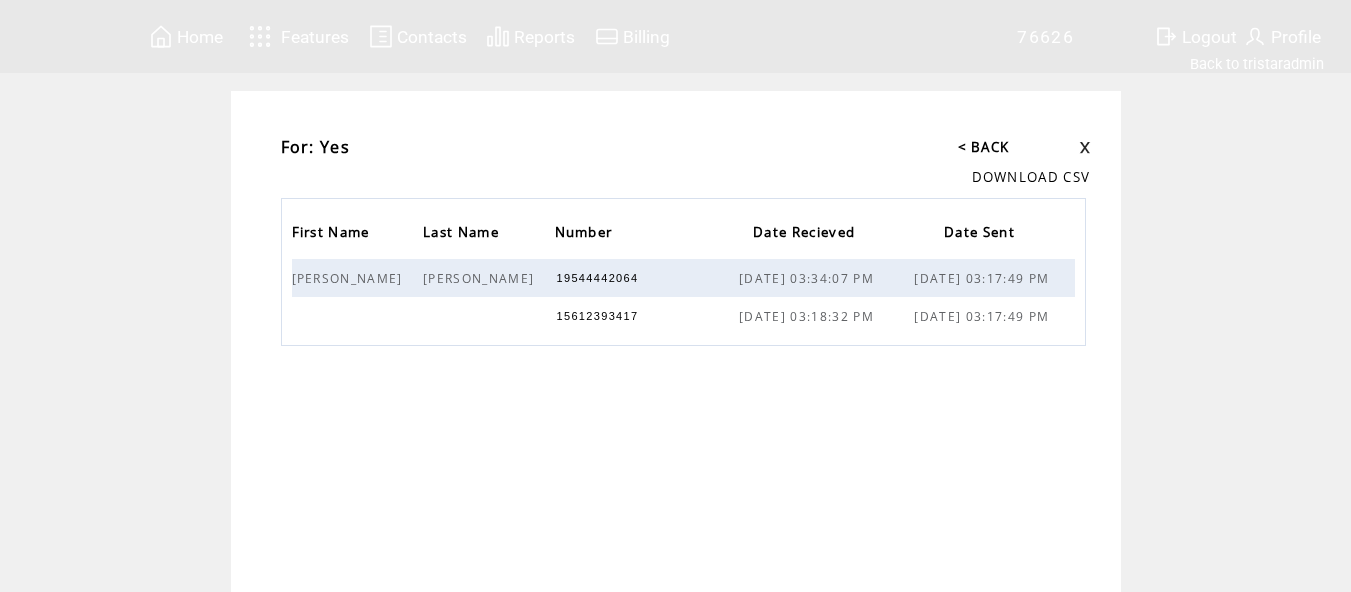click on "19544442064" at bounding box center [598, 278] 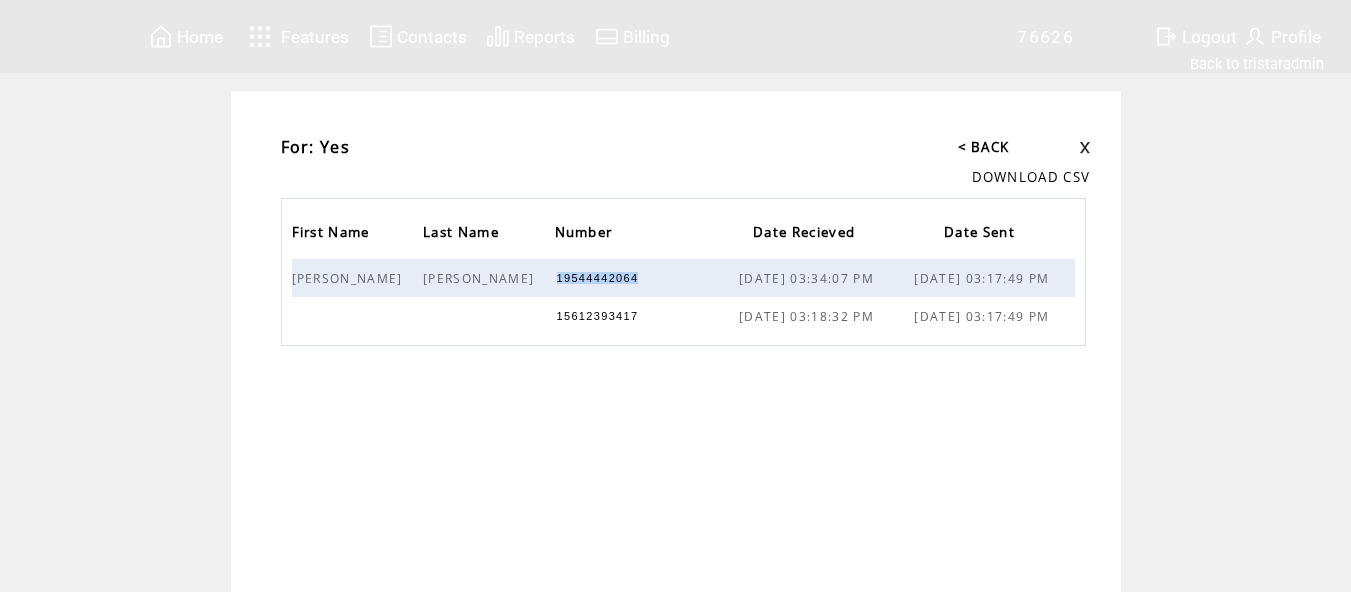 click on "19544442064" at bounding box center [598, 278] 